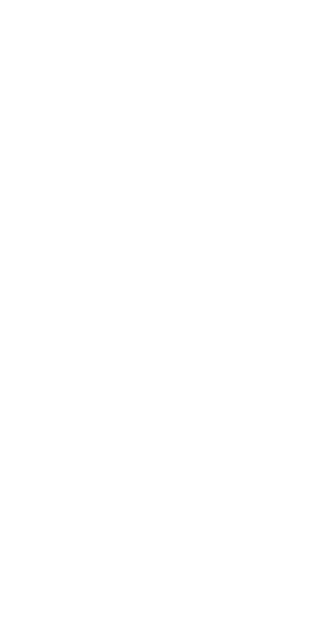 scroll, scrollTop: 0, scrollLeft: 0, axis: both 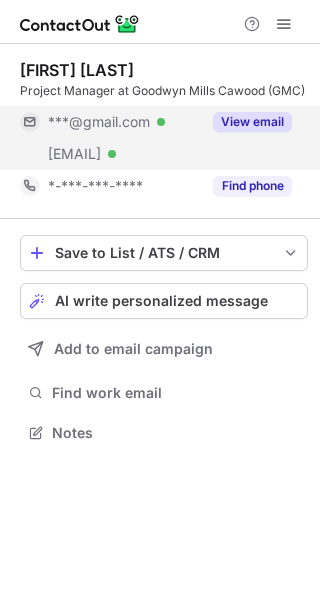 click on "View email" at bounding box center [252, 122] 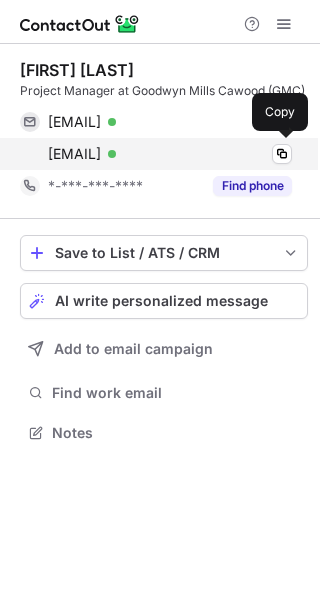 drag, startPoint x: 41, startPoint y: 130, endPoint x: 250, endPoint y: 154, distance: 210.37347 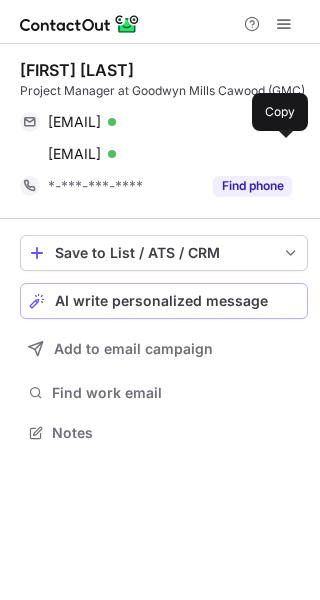 copy on "tylerpierce375@gmail.com Verified Copy tyler.pierce@gmcnetwork.com" 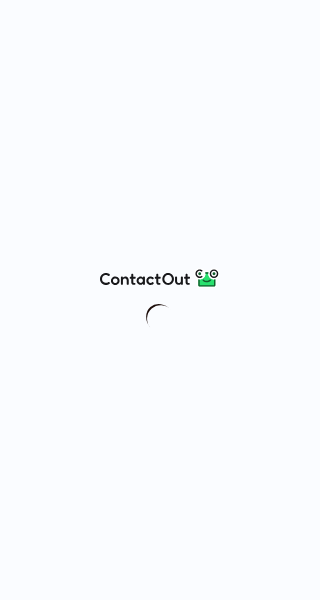 scroll, scrollTop: 0, scrollLeft: 0, axis: both 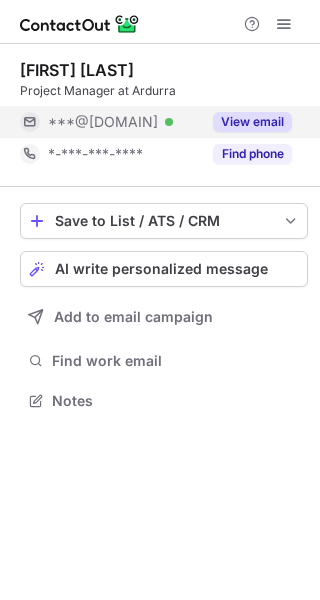 click on "View email" at bounding box center [246, 122] 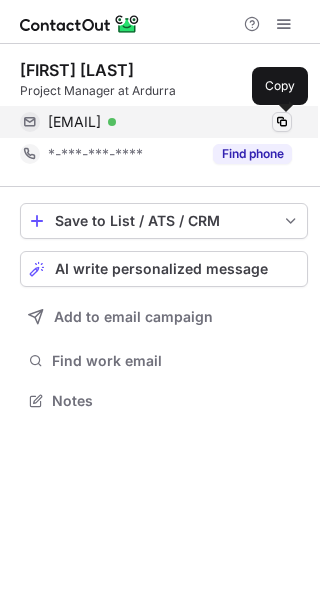 click at bounding box center [282, 122] 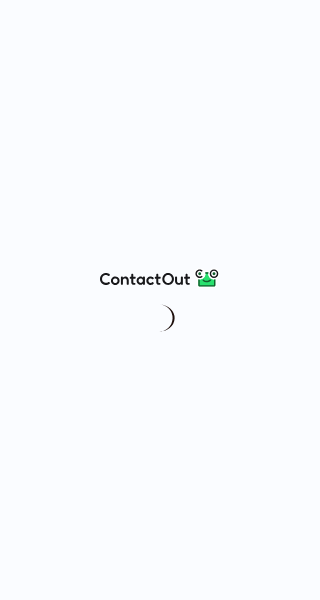 scroll, scrollTop: 0, scrollLeft: 0, axis: both 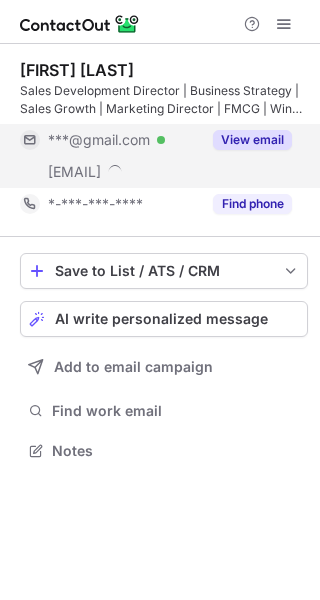 click on "View email" at bounding box center (246, 140) 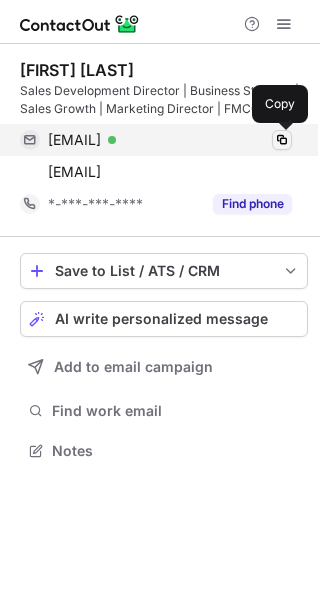 click at bounding box center [282, 140] 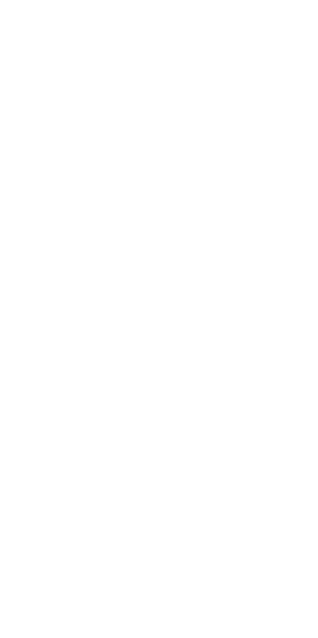 scroll, scrollTop: 0, scrollLeft: 0, axis: both 